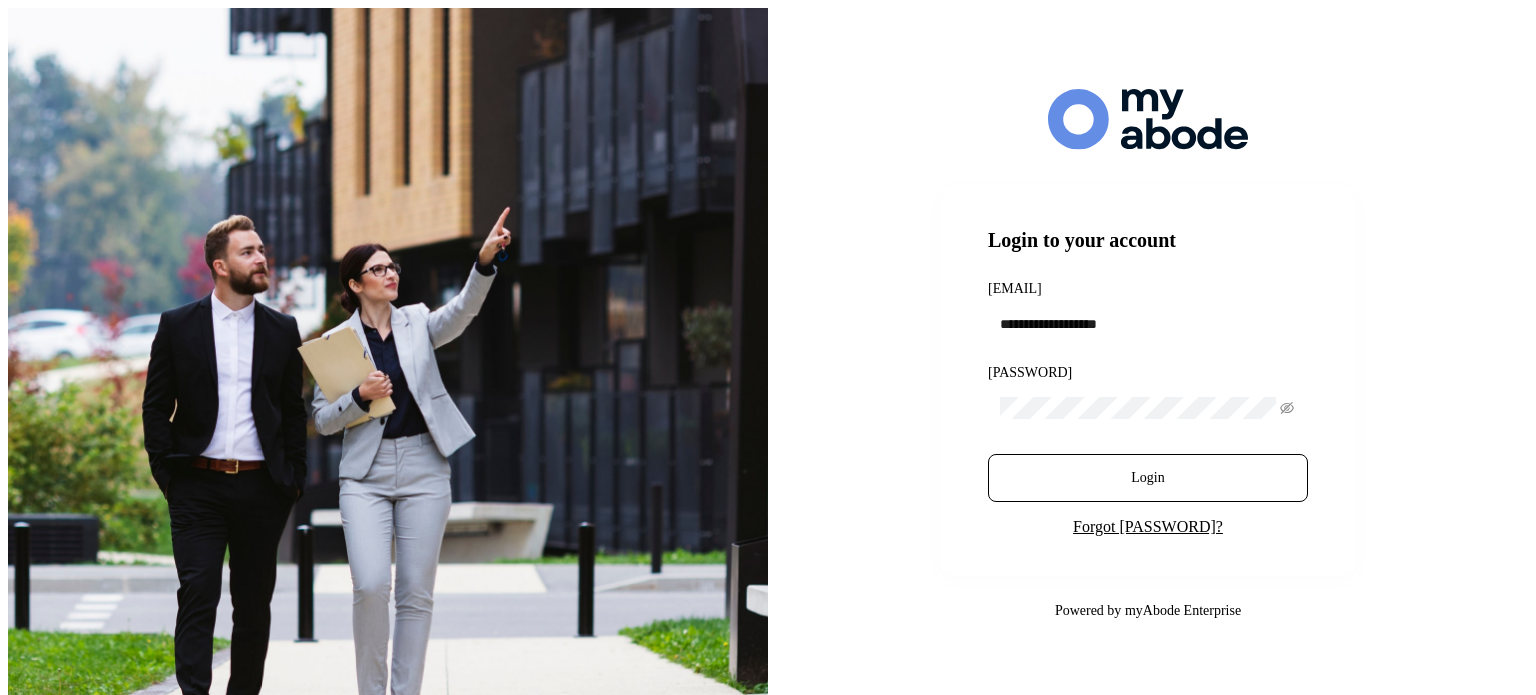 scroll, scrollTop: 0, scrollLeft: 0, axis: both 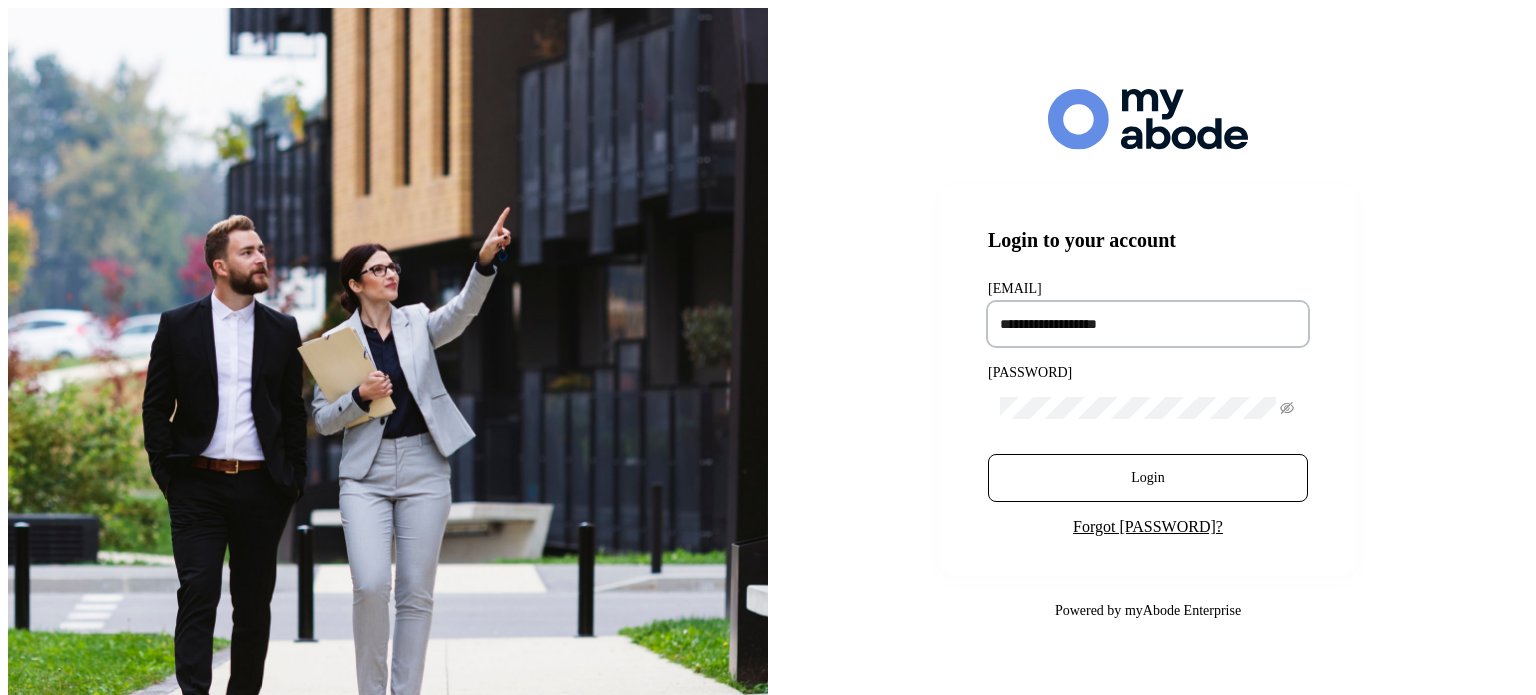 click at bounding box center [1148, 324] 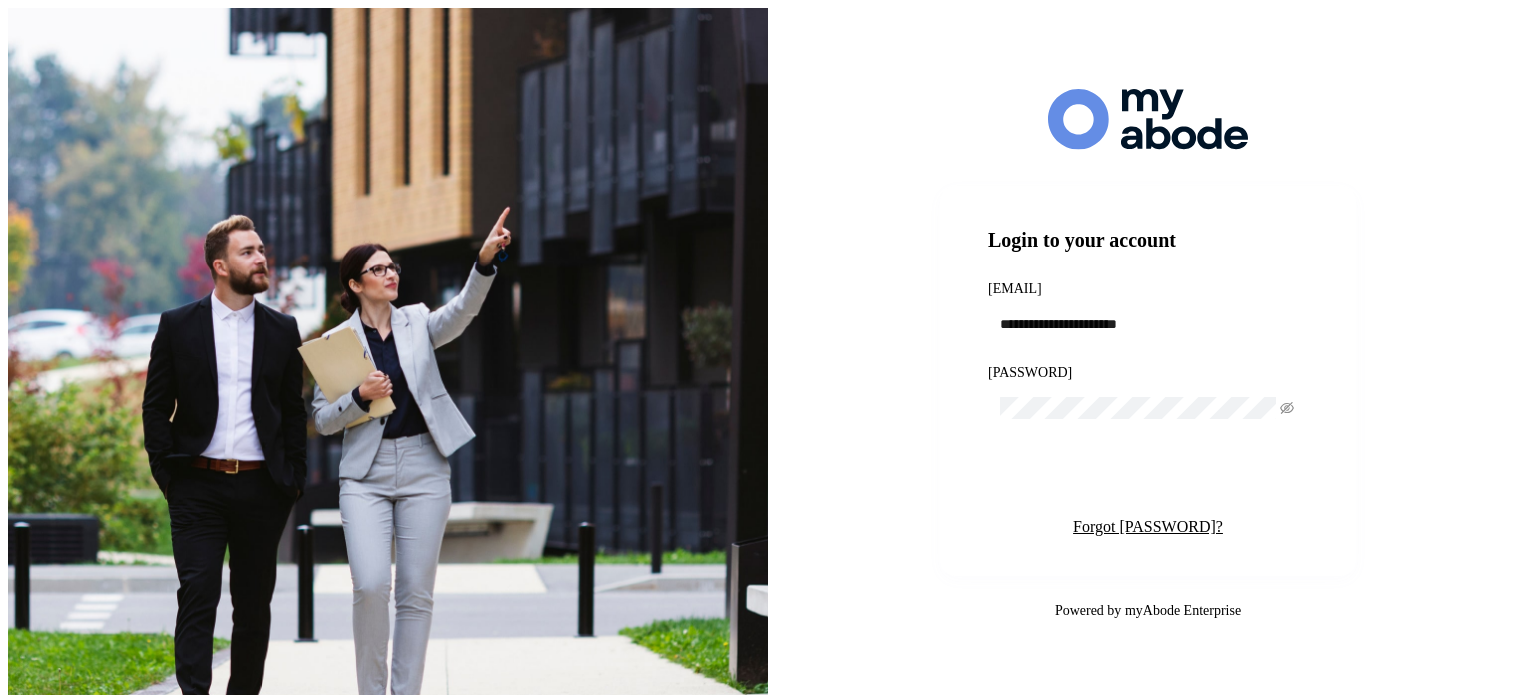 click on "Login" at bounding box center [1148, 478] 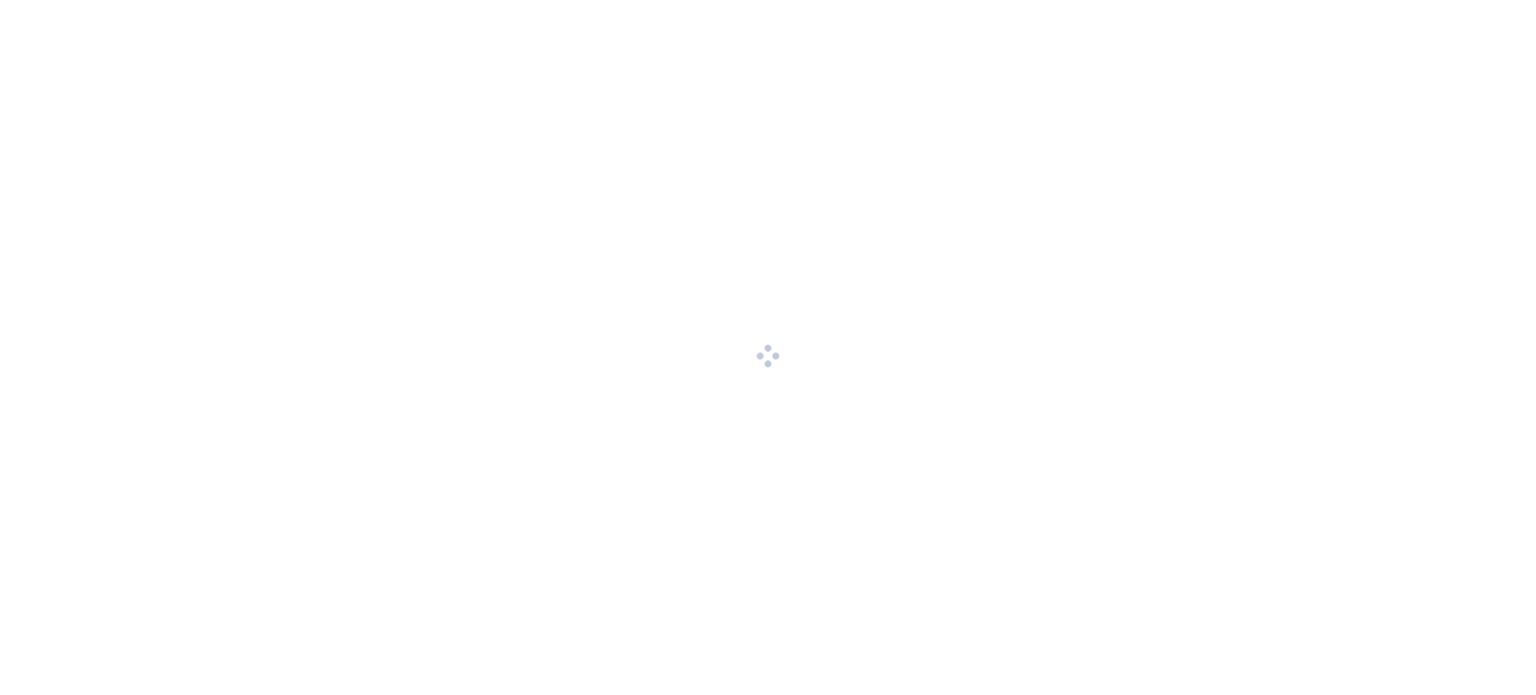 scroll, scrollTop: 0, scrollLeft: 0, axis: both 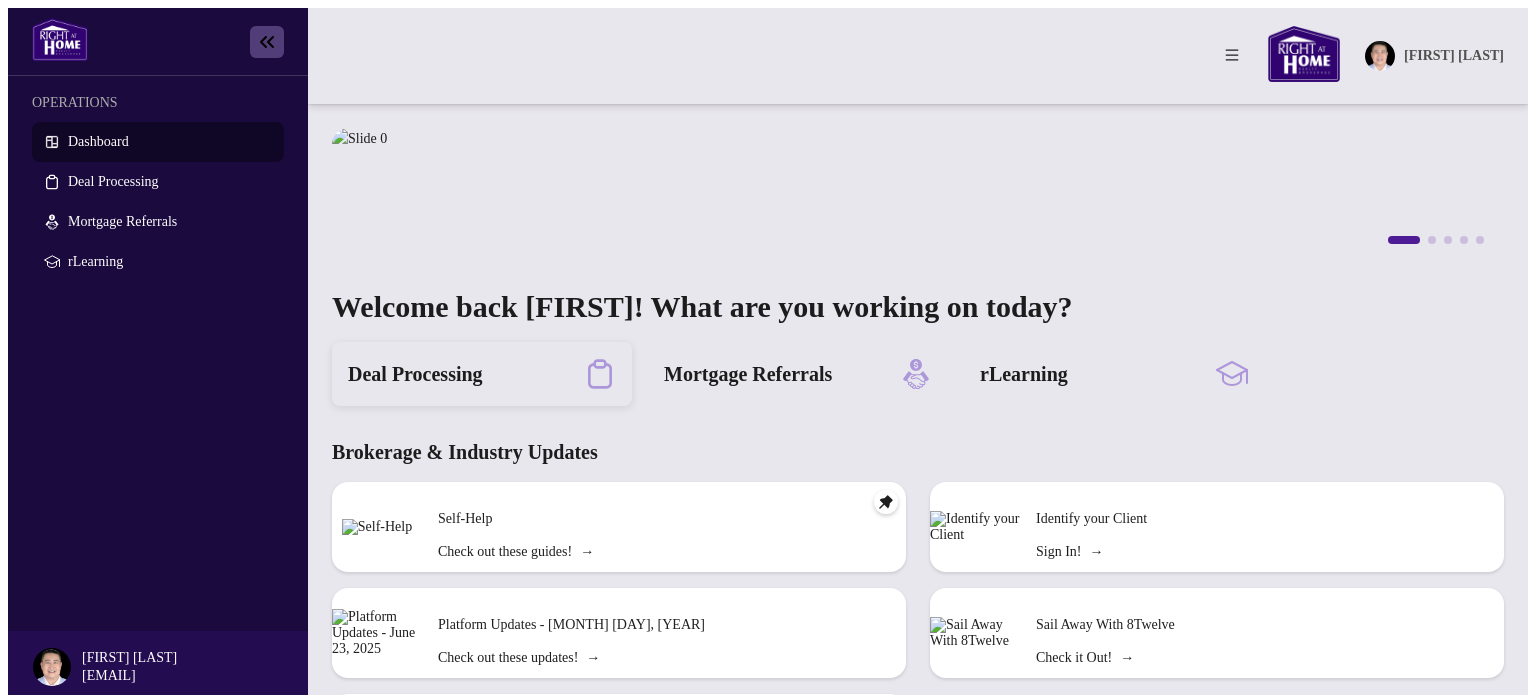 click on "Deal Processing" at bounding box center [415, 374] 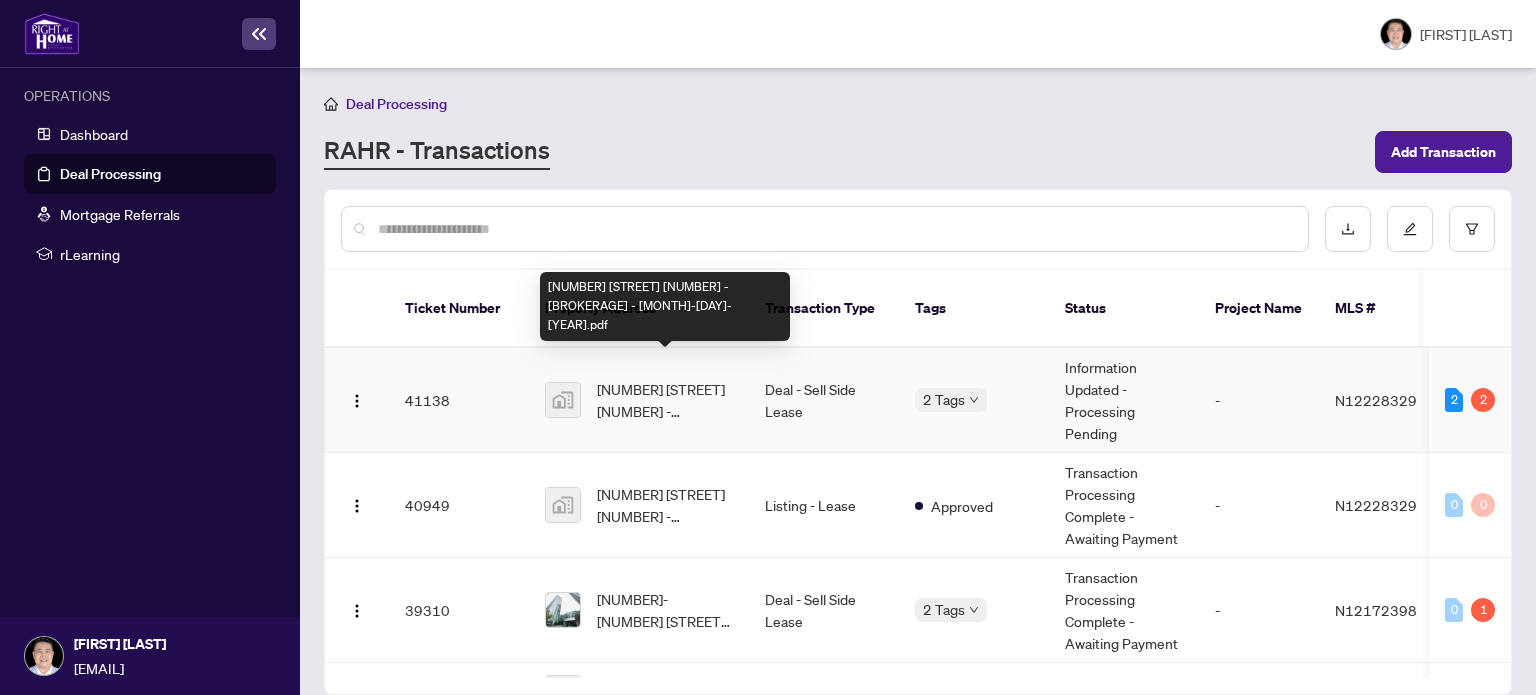 click on "[NUMBER] [STREET] [NUMBER] - [BROKERAGE] - [MONTH]-[DAY]-[YEAR].pdf" at bounding box center [665, 400] 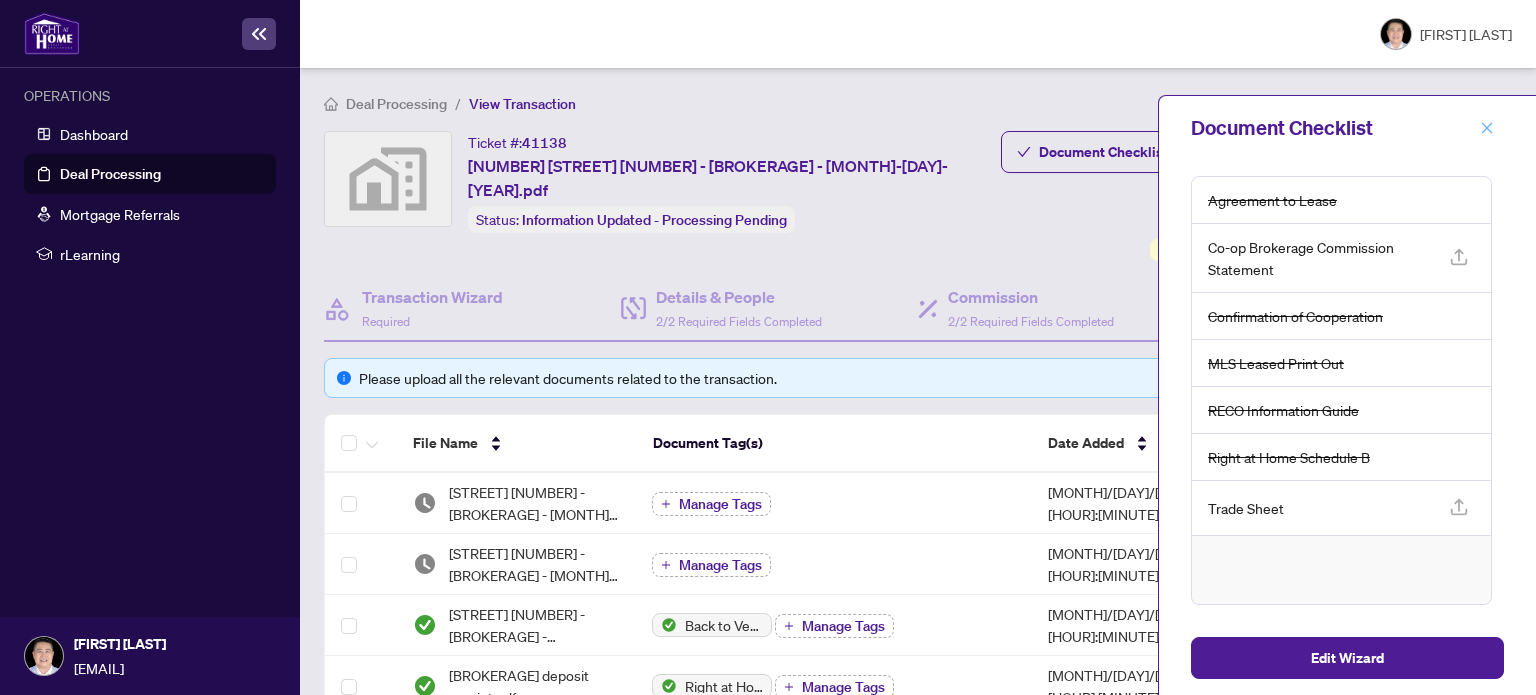 click at bounding box center (1487, 128) 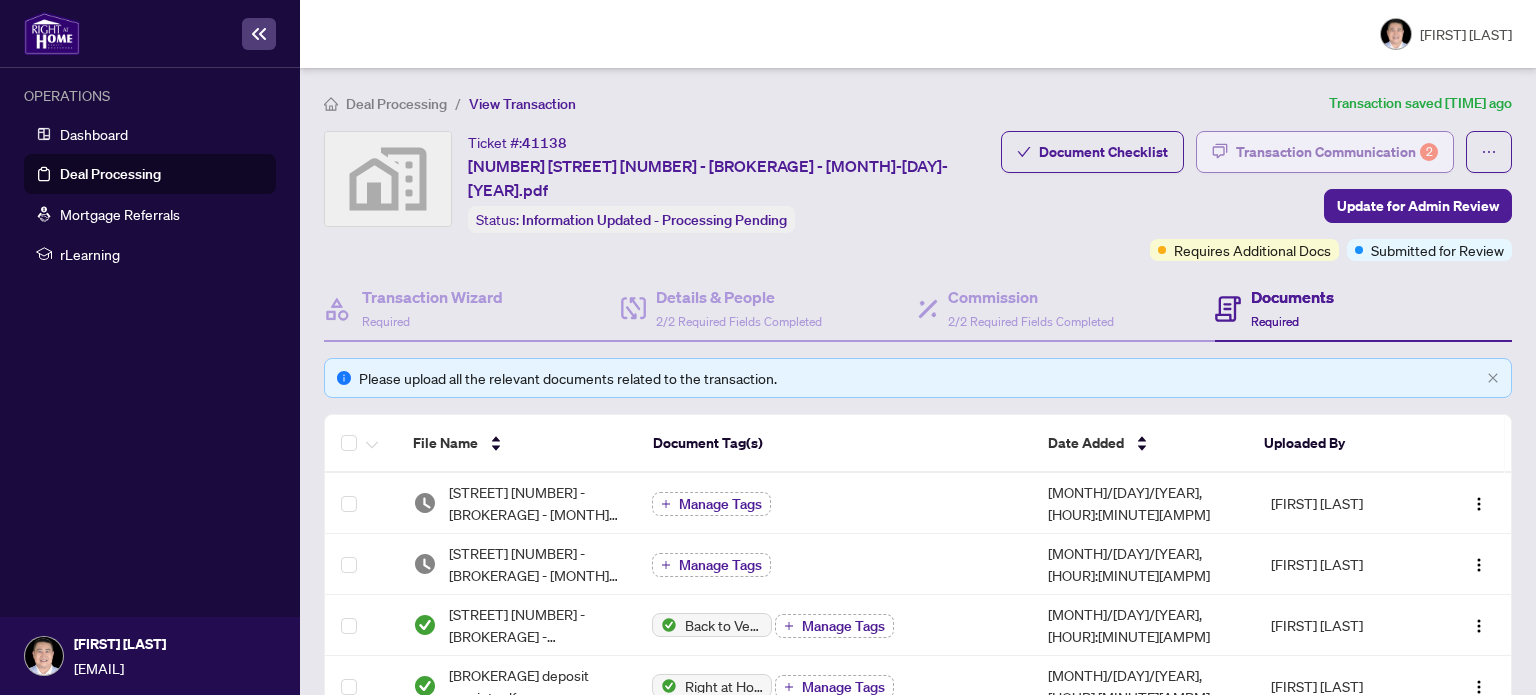 click on "Transaction Communication 2" at bounding box center (1337, 152) 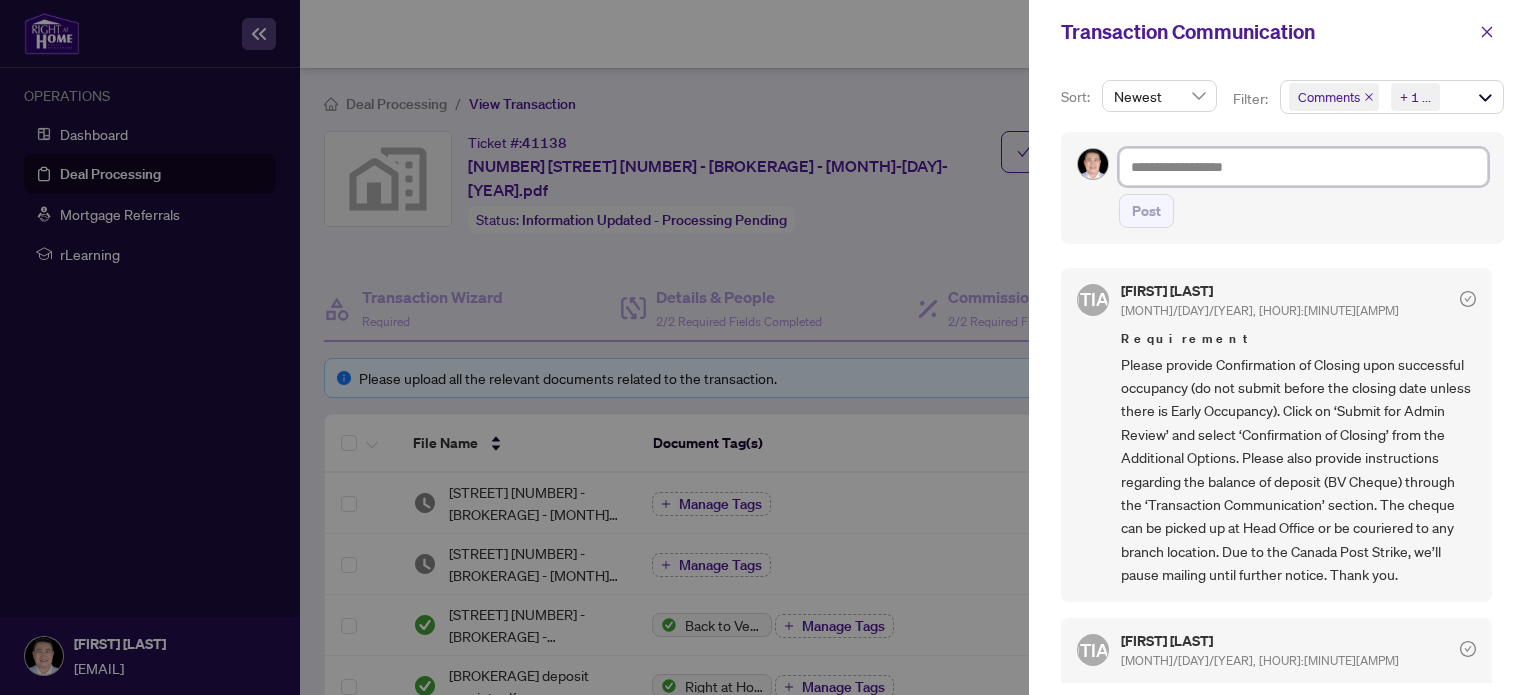 click at bounding box center (1303, 167) 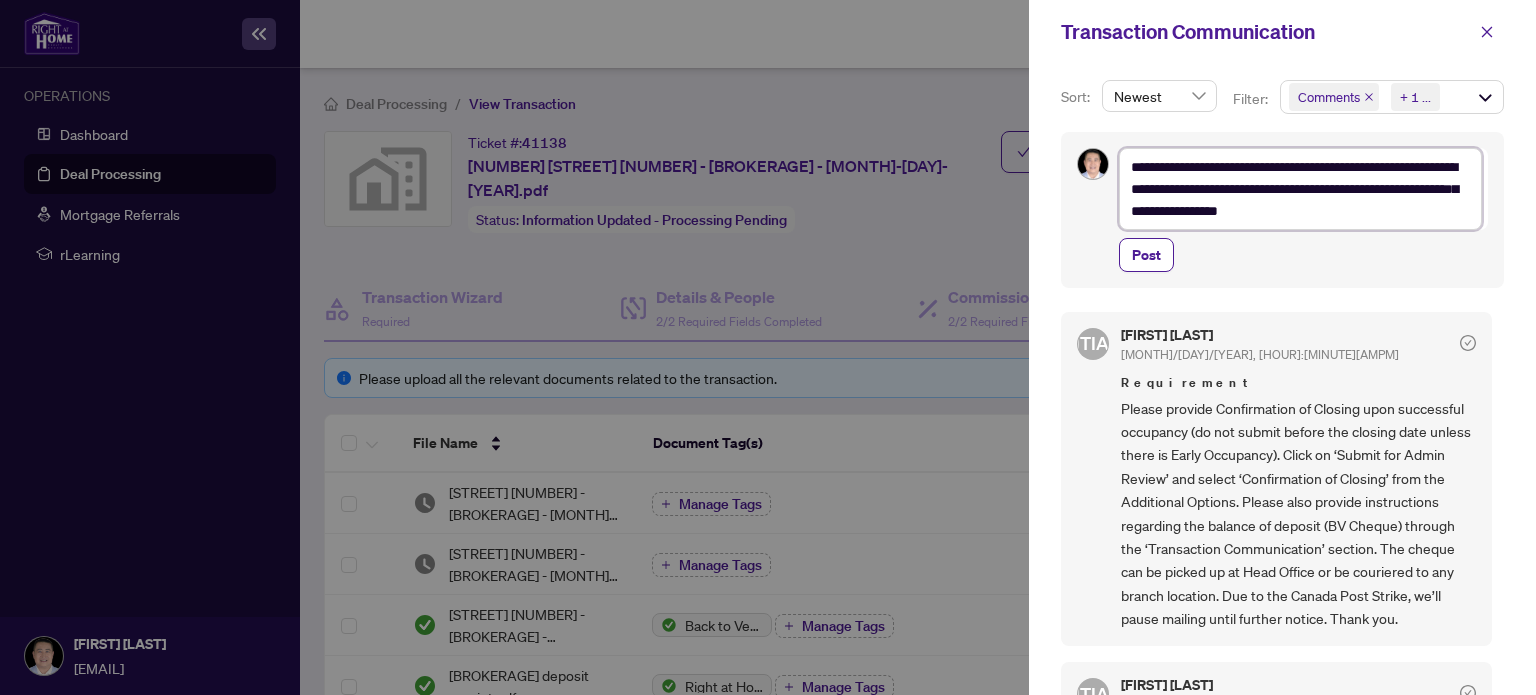 click on "**********" at bounding box center (1300, 189) 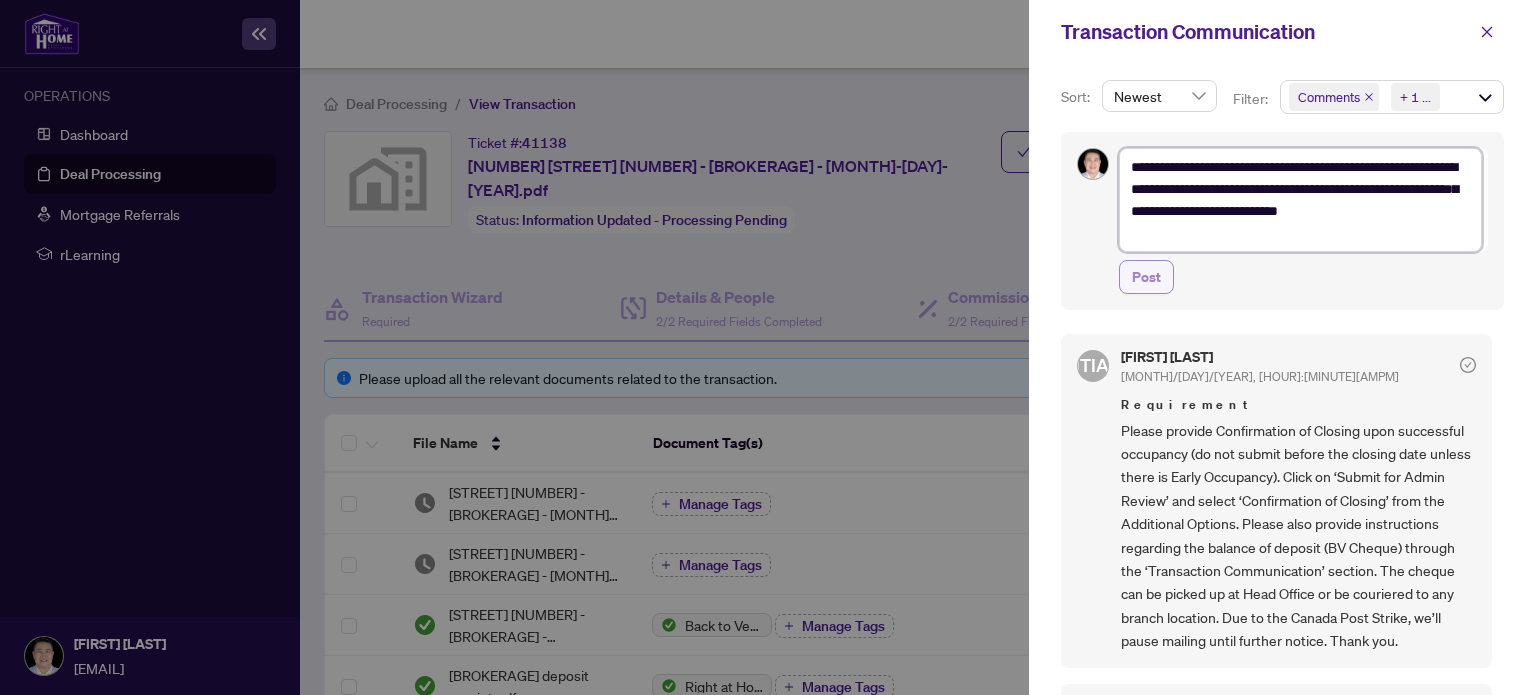 type on "**********" 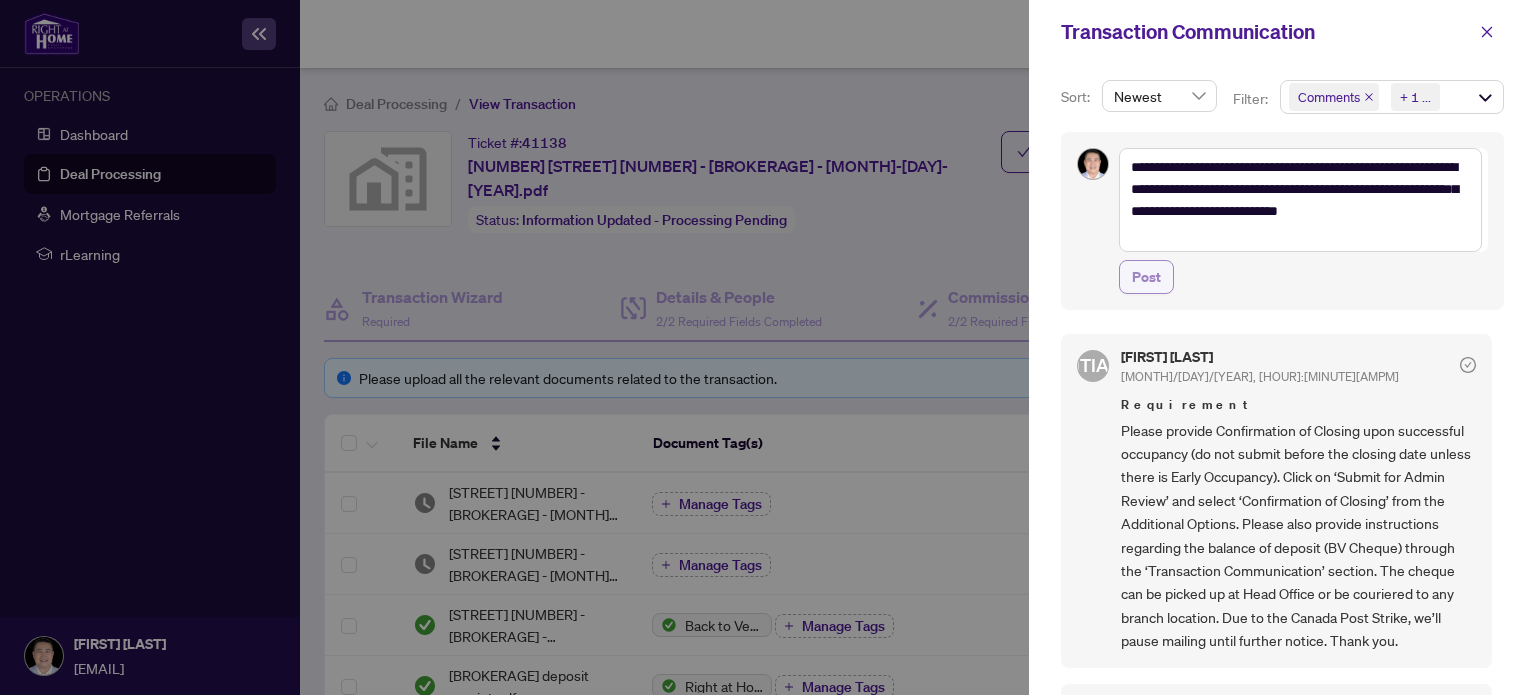 click on "Post" at bounding box center (1146, 277) 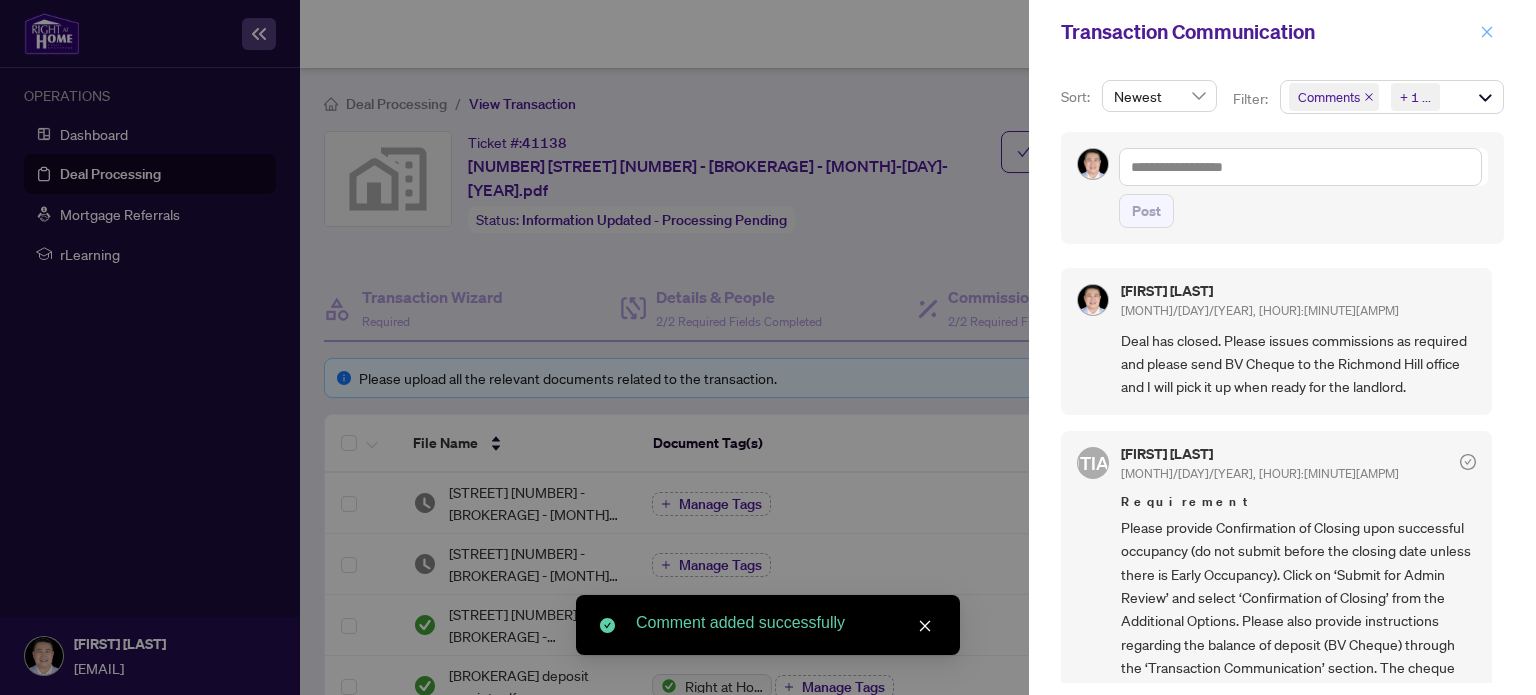click at bounding box center [1487, 31] 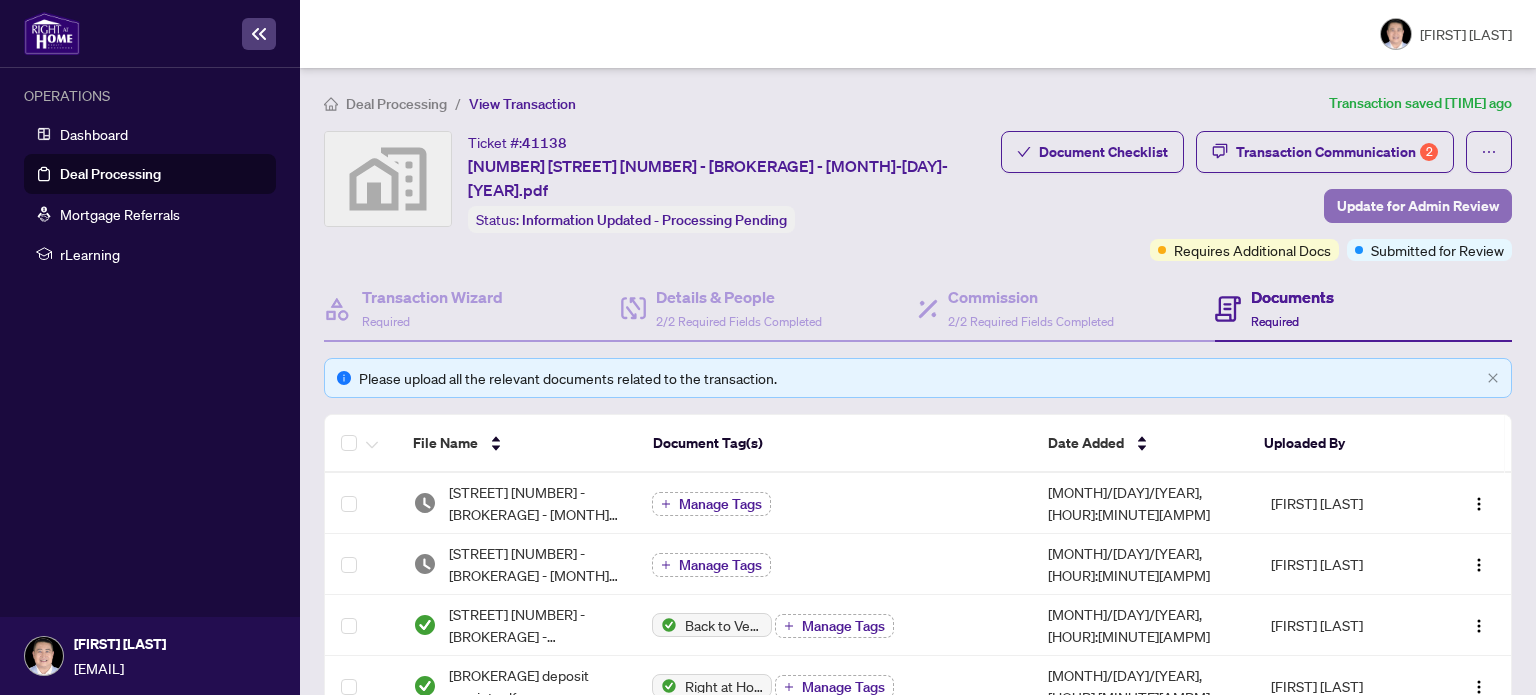 click on "Update for Admin Review" at bounding box center (1418, 206) 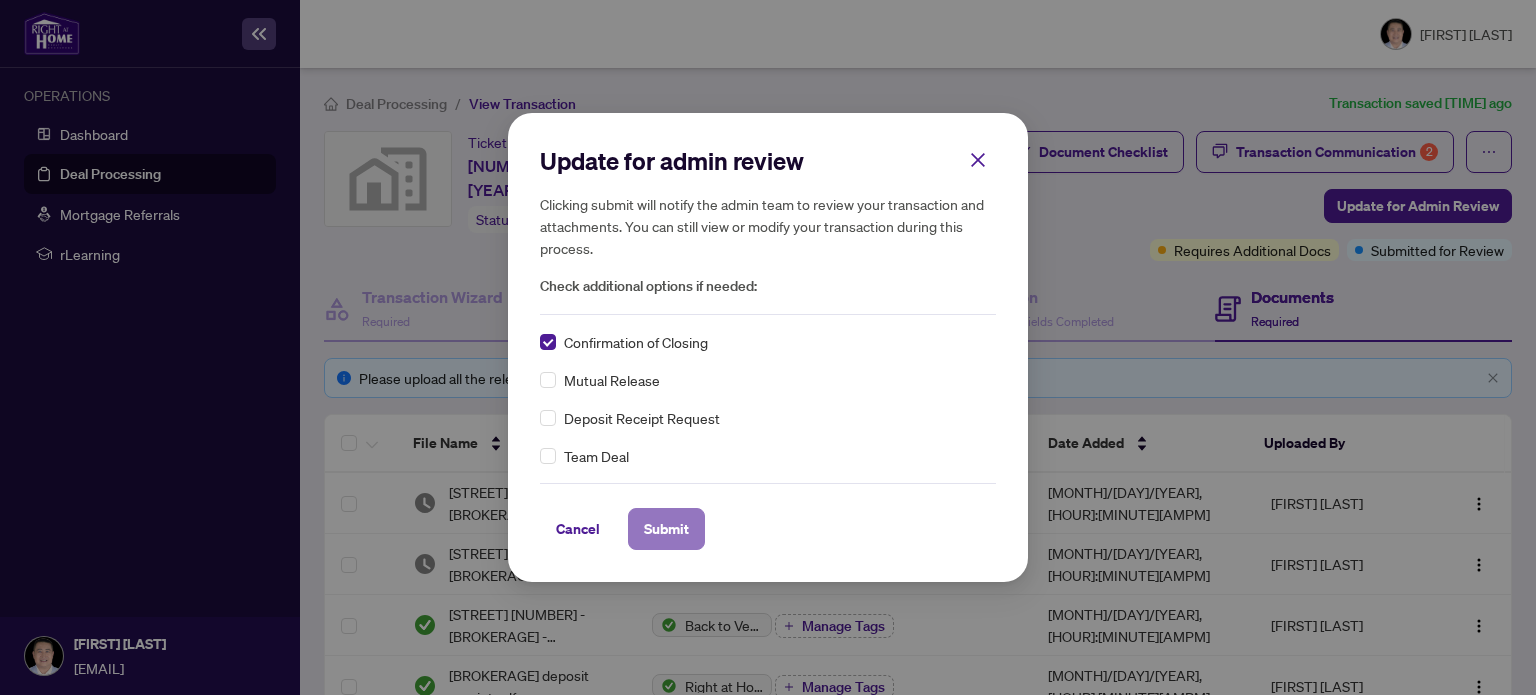 click on "Submit" at bounding box center [666, 529] 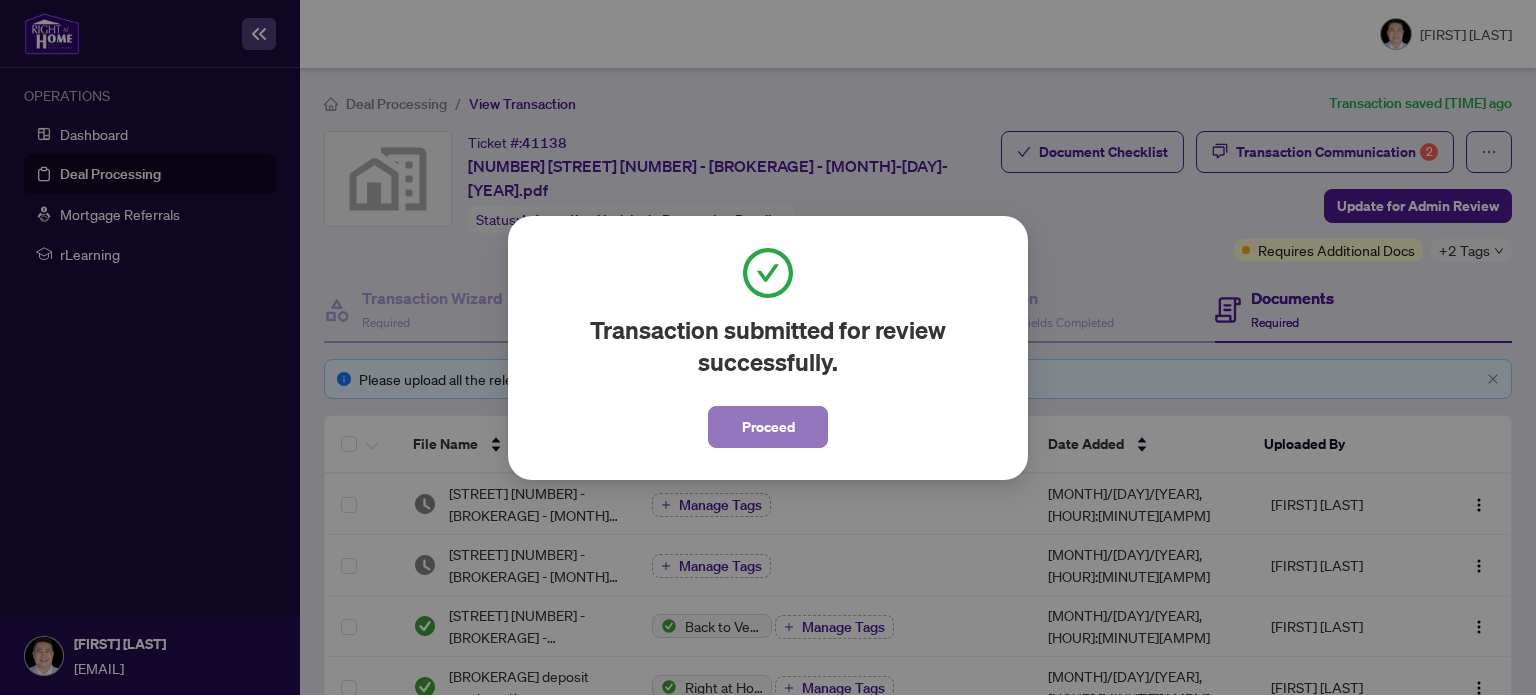 click on "Proceed" at bounding box center (768, 427) 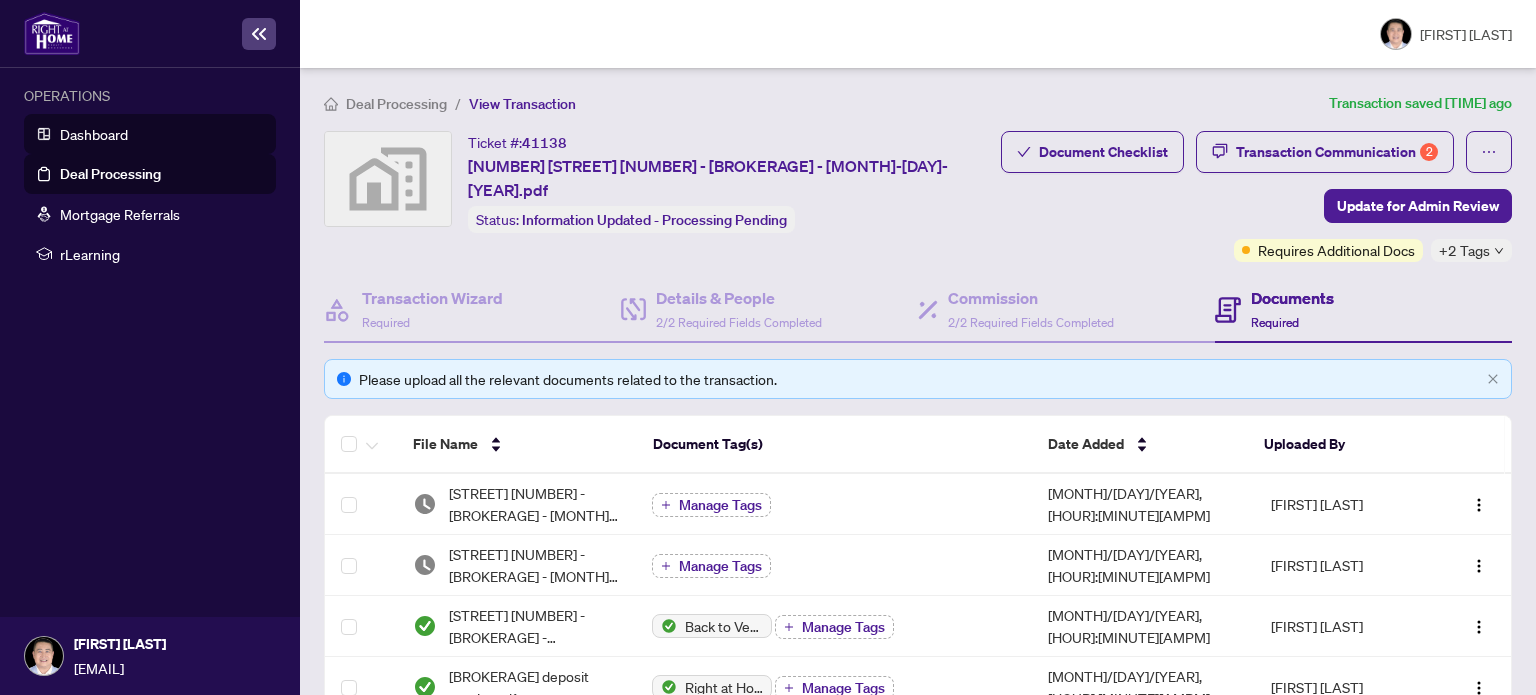 click on "Dashboard" at bounding box center [94, 134] 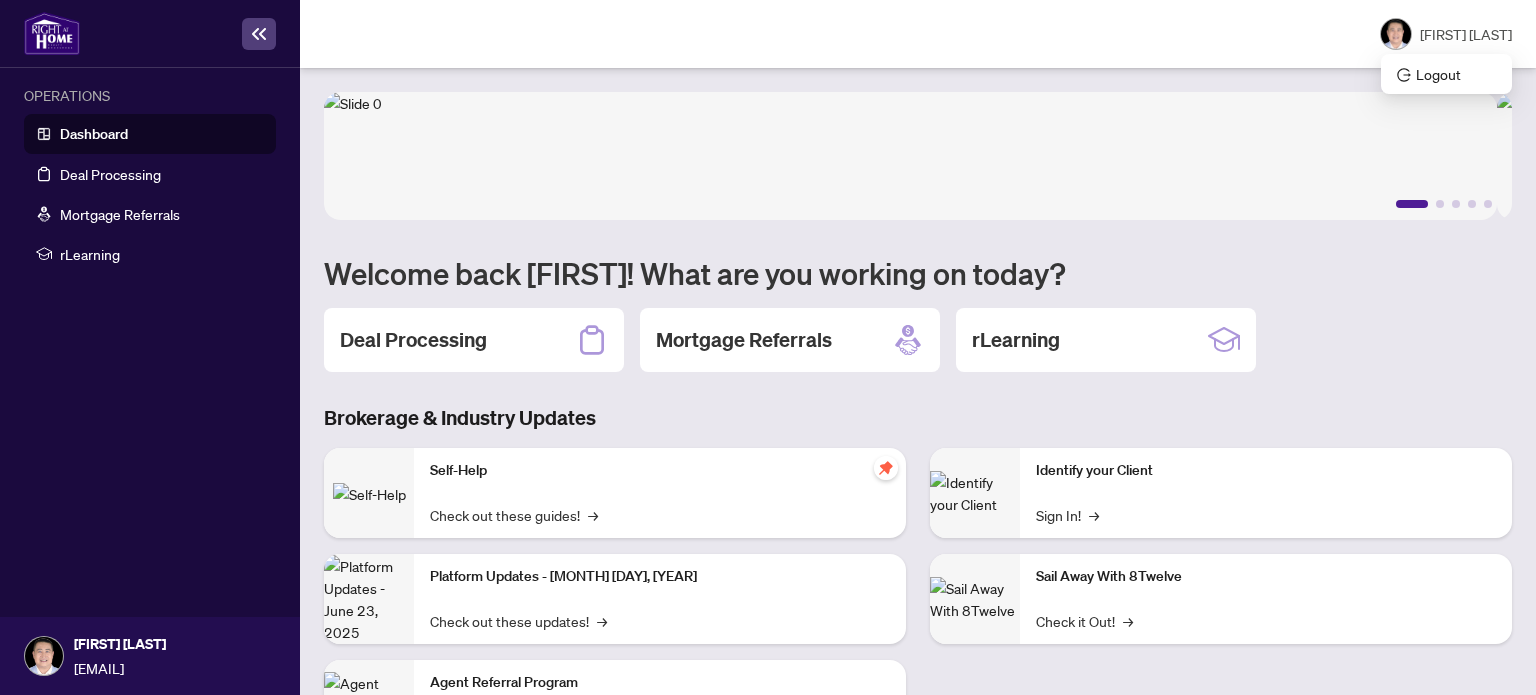 click on "[FIRST] [LAST]" at bounding box center [1466, 34] 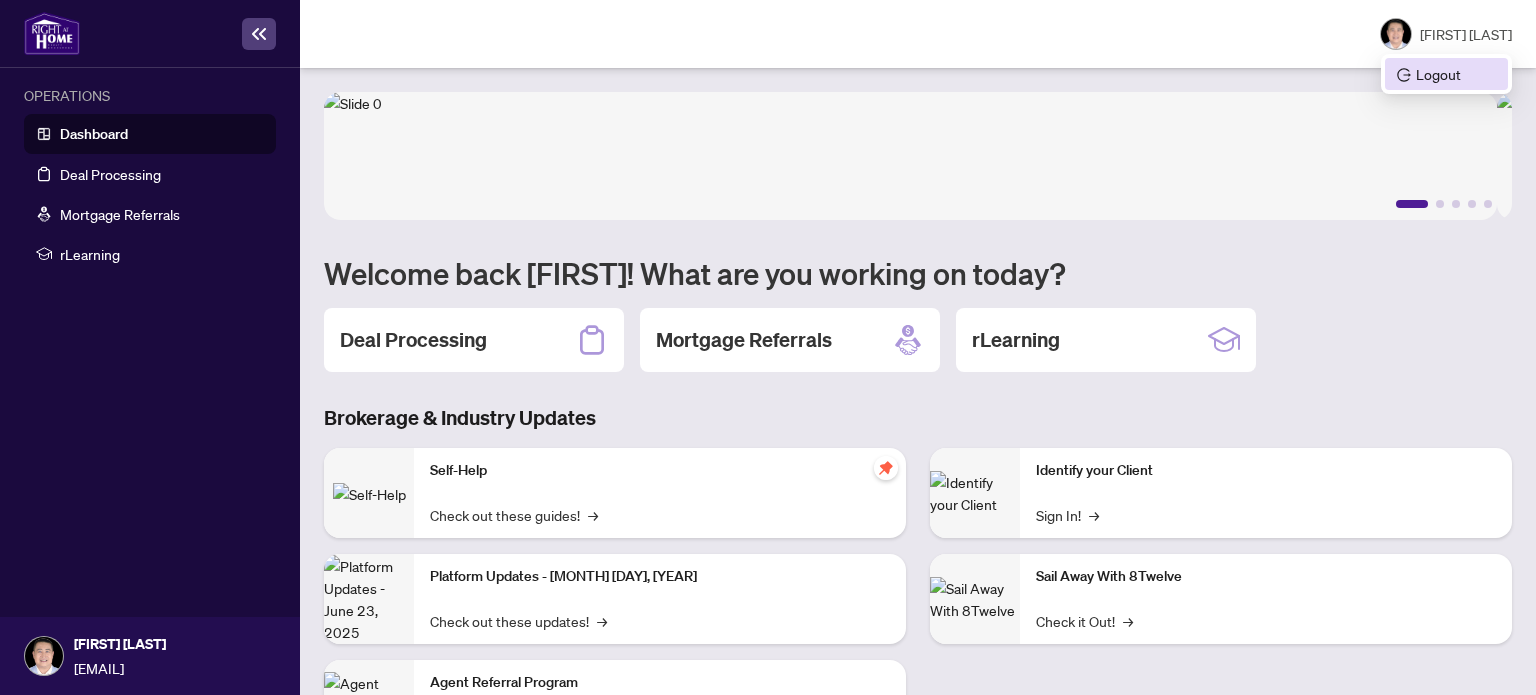 click on "Logout" at bounding box center [1446, 74] 